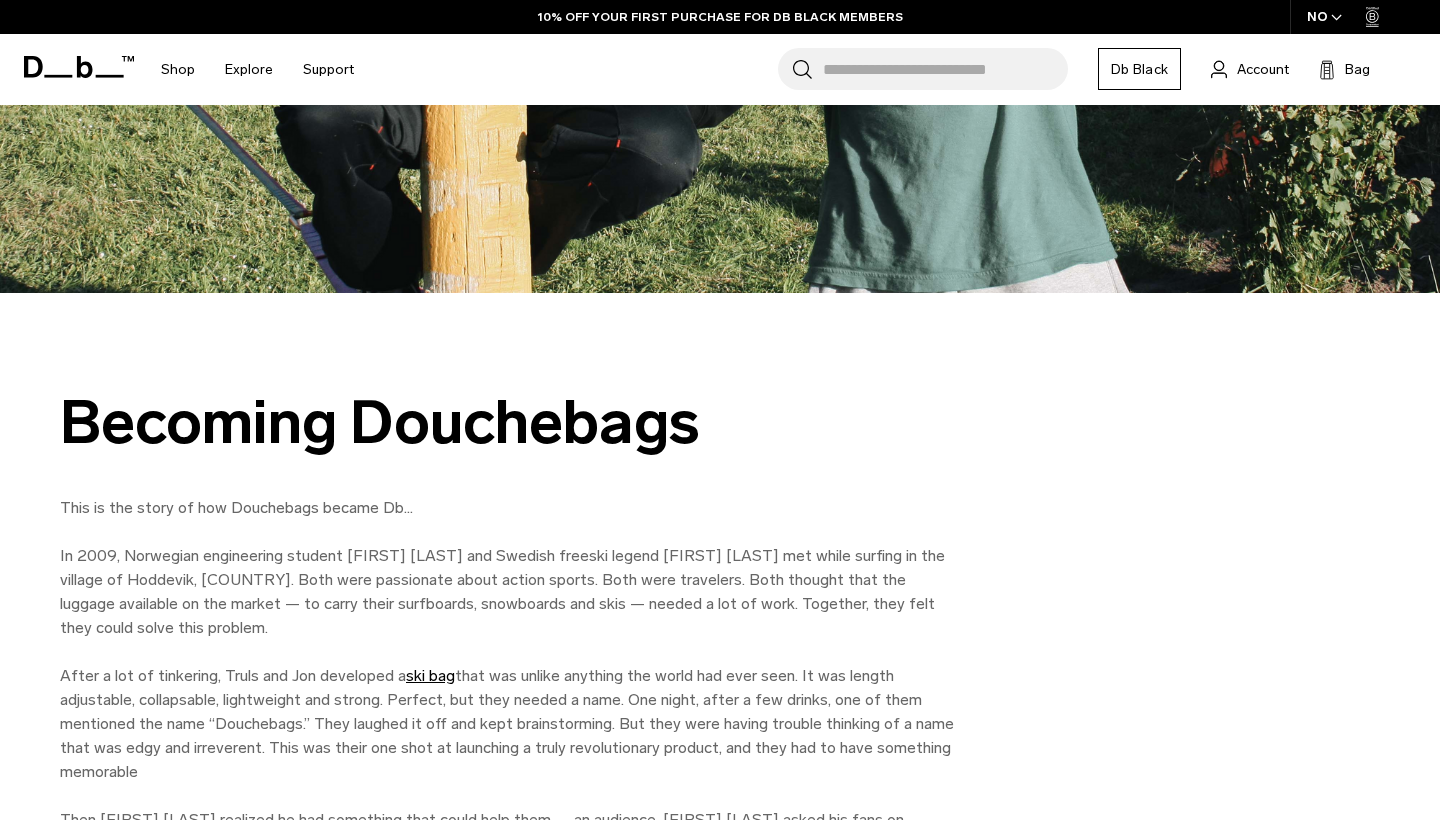 scroll, scrollTop: 712, scrollLeft: 0, axis: vertical 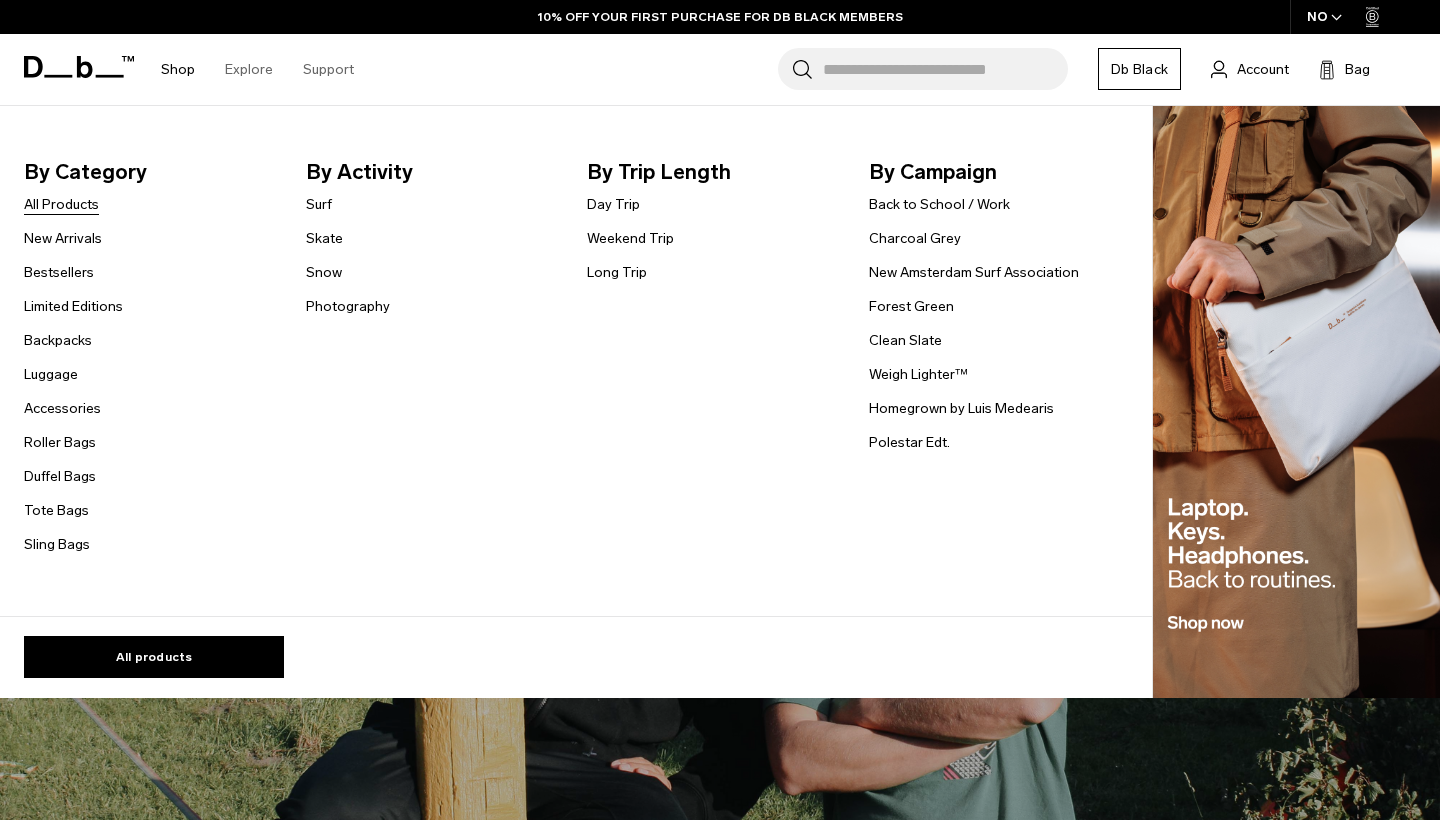 click on "All Products" at bounding box center (61, 204) 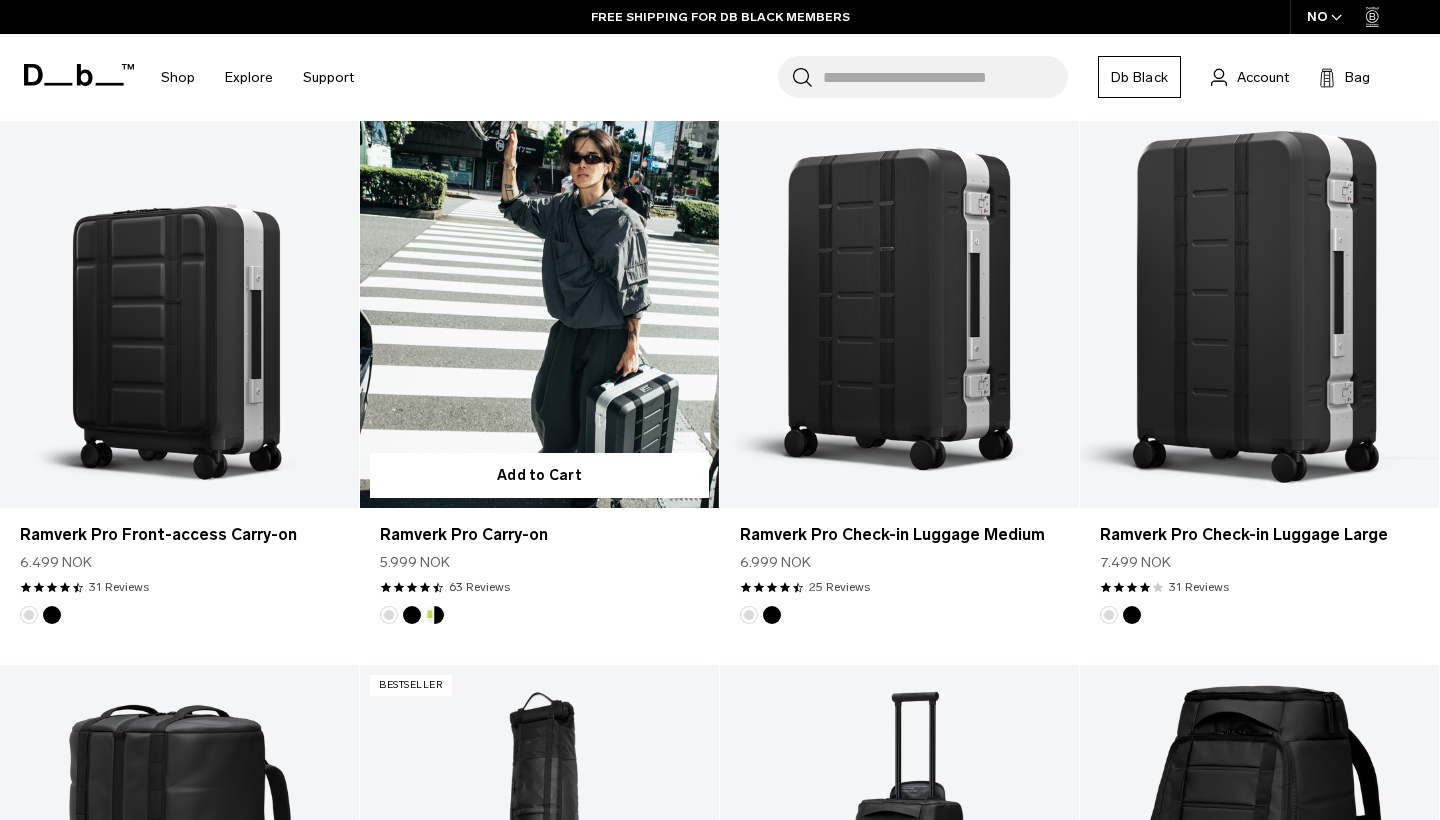 scroll, scrollTop: 944, scrollLeft: 0, axis: vertical 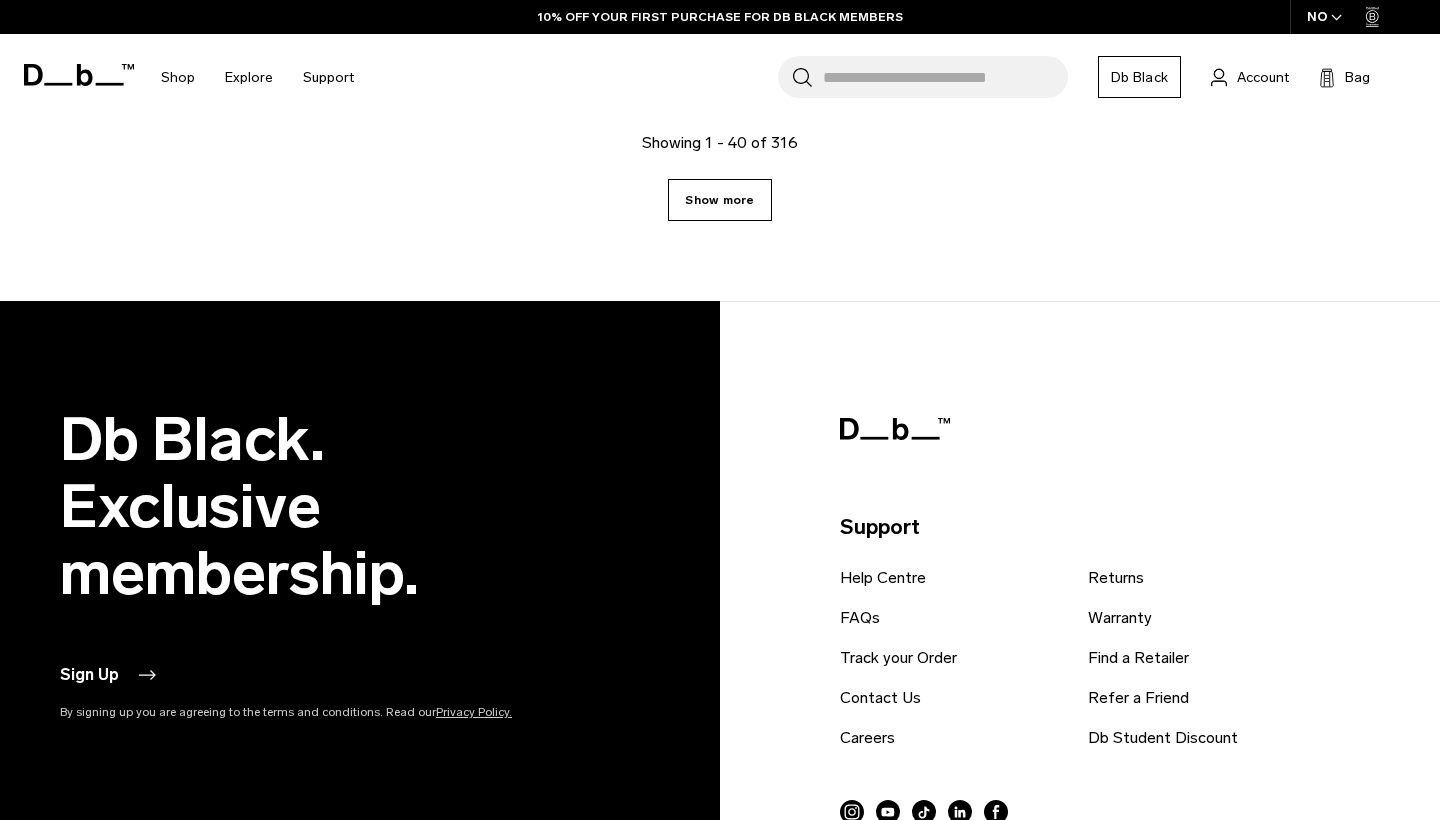 click on "Show more" at bounding box center [719, 200] 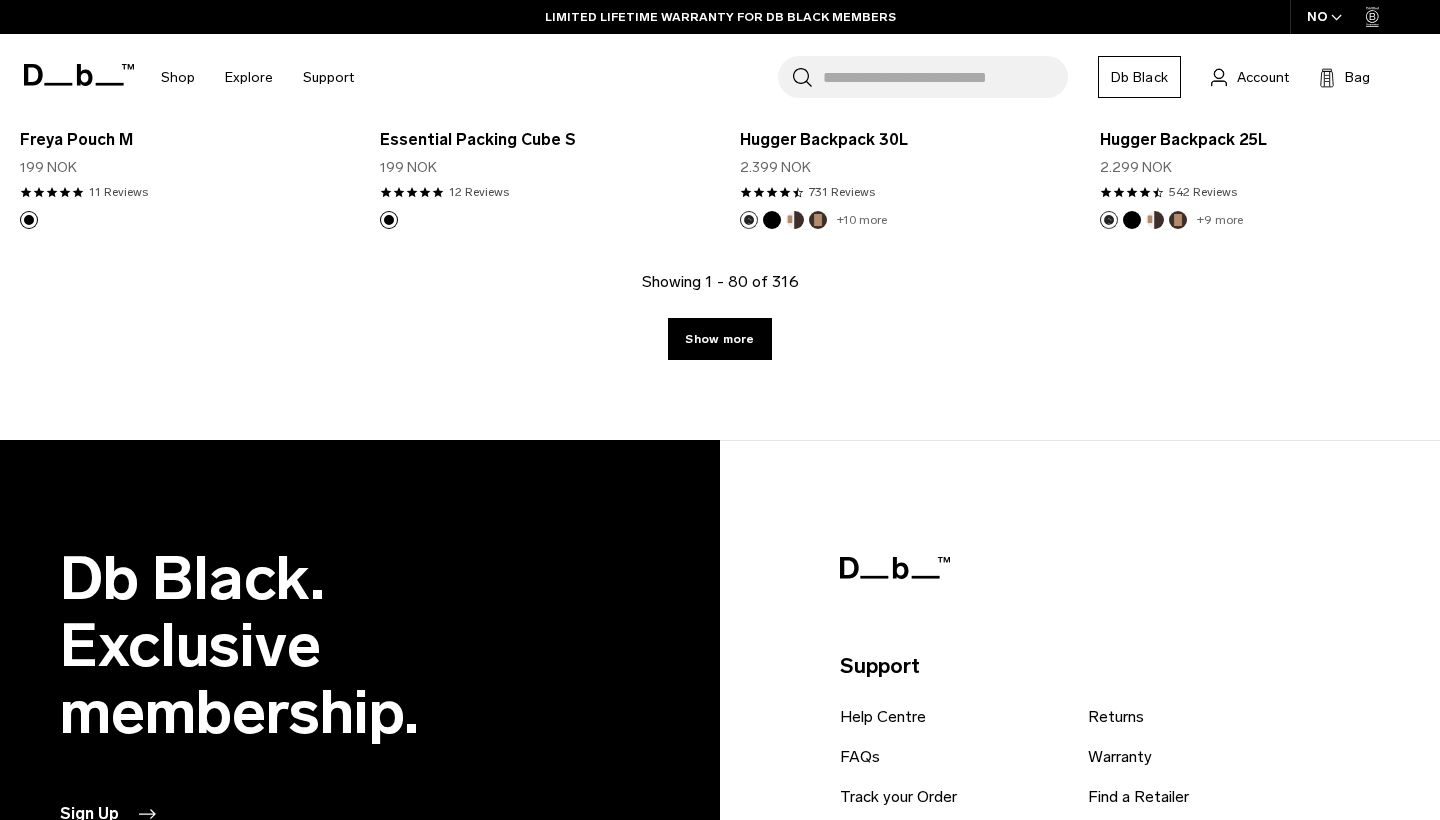 scroll, scrollTop: 11906, scrollLeft: 0, axis: vertical 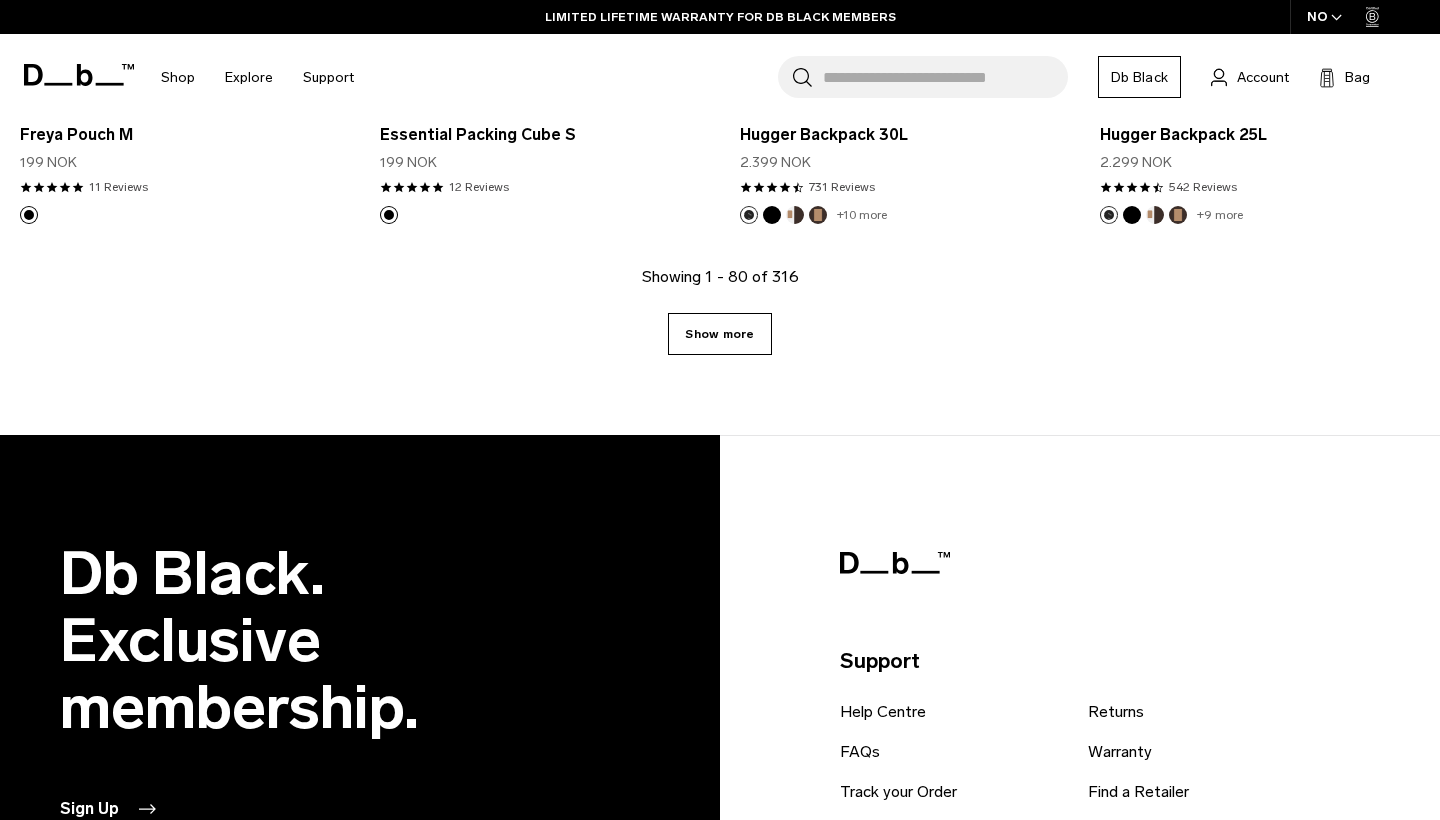 click on "Show more" at bounding box center (719, 334) 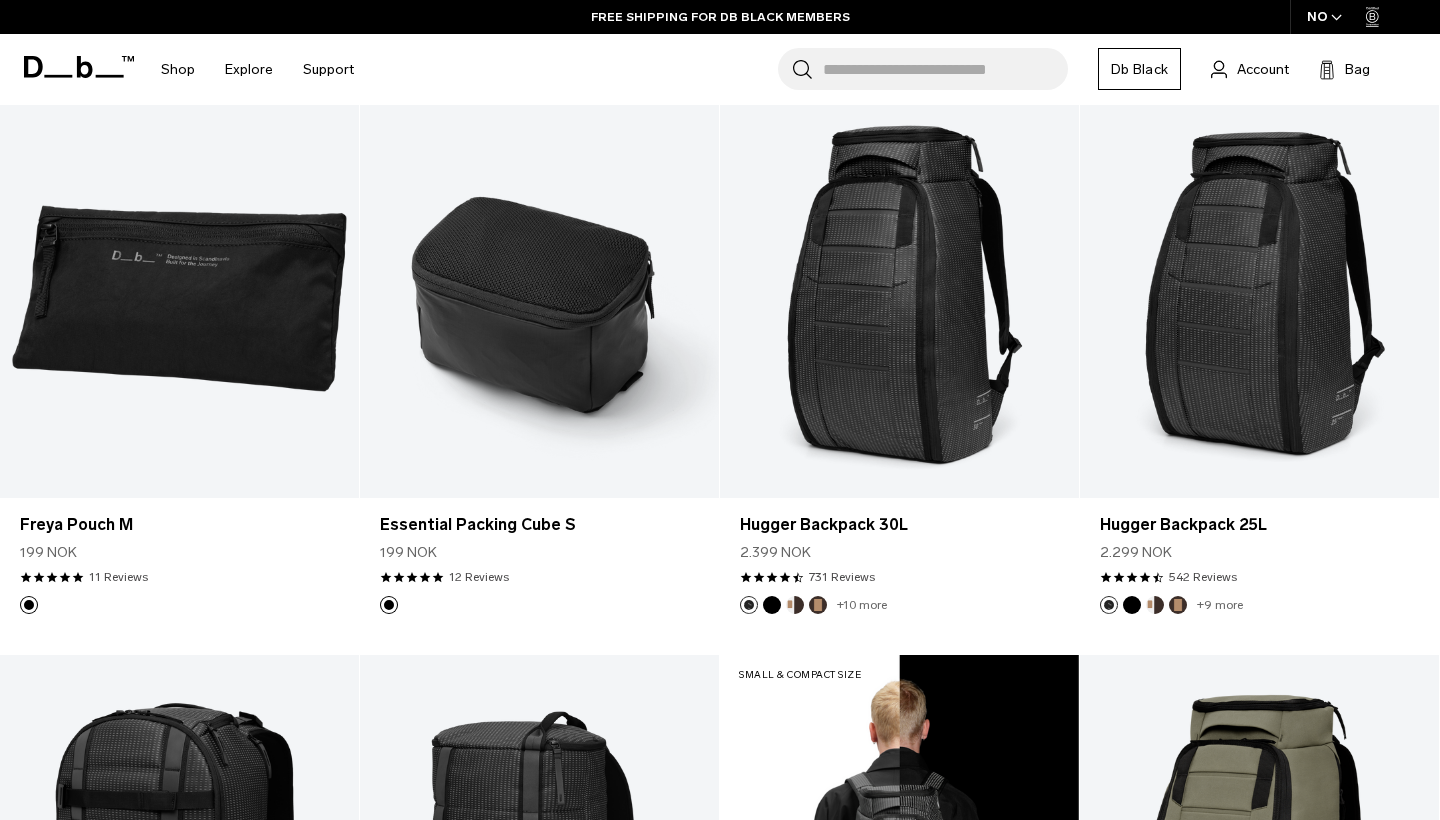 scroll, scrollTop: 11515, scrollLeft: 0, axis: vertical 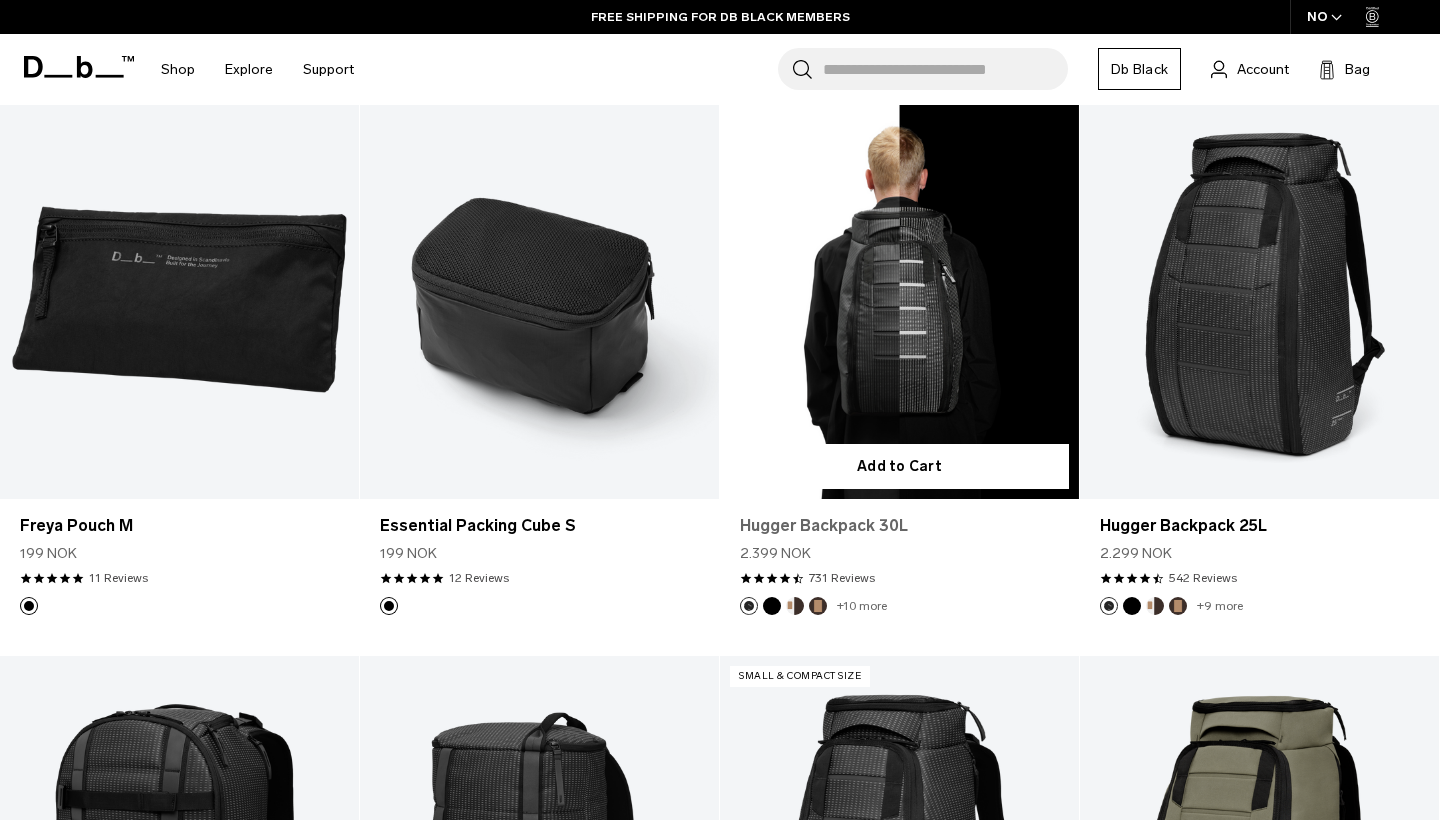 click on "Hugger Backpack 30L" at bounding box center [899, 526] 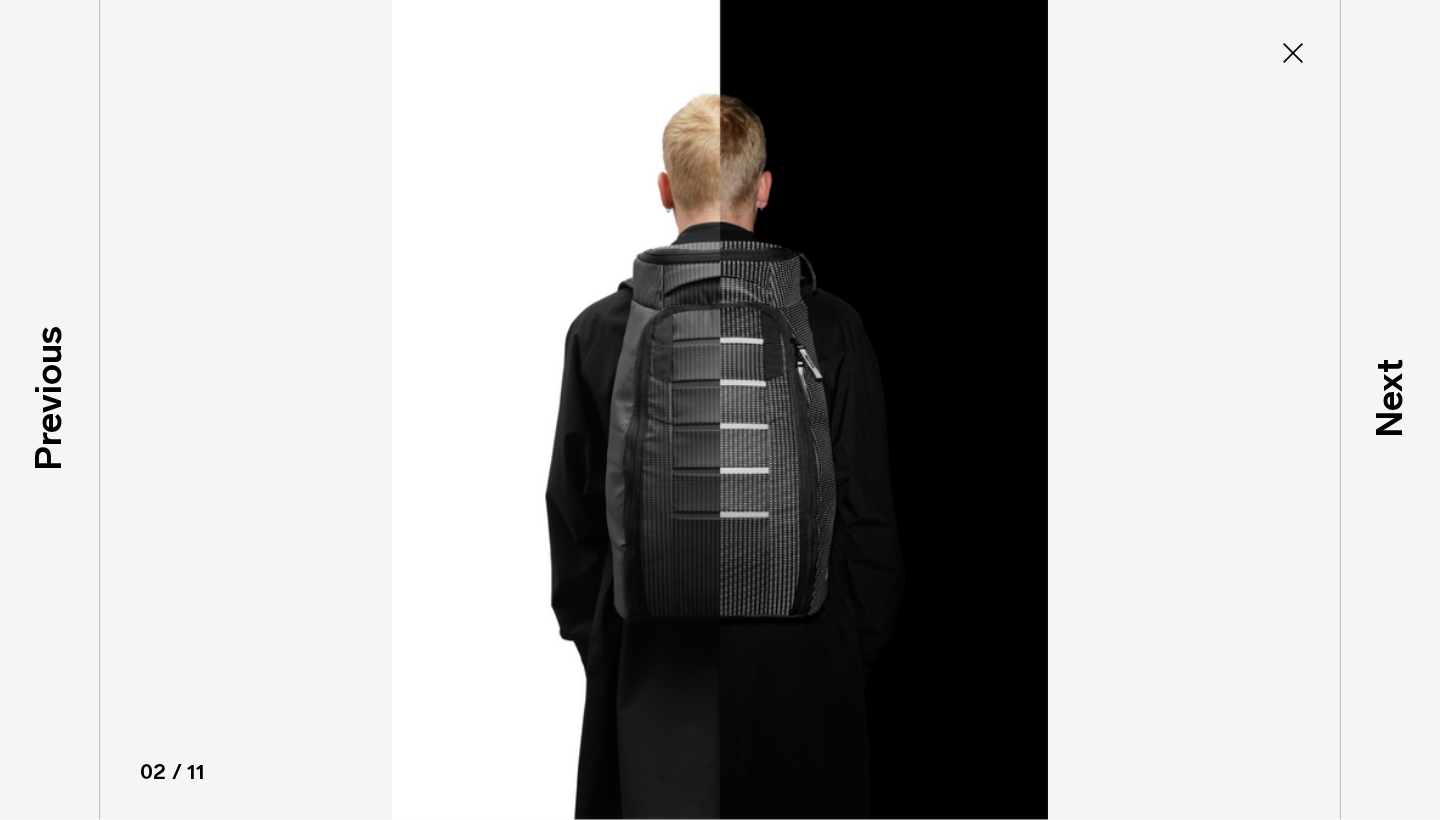 click on "Next" at bounding box center (1390, 397) 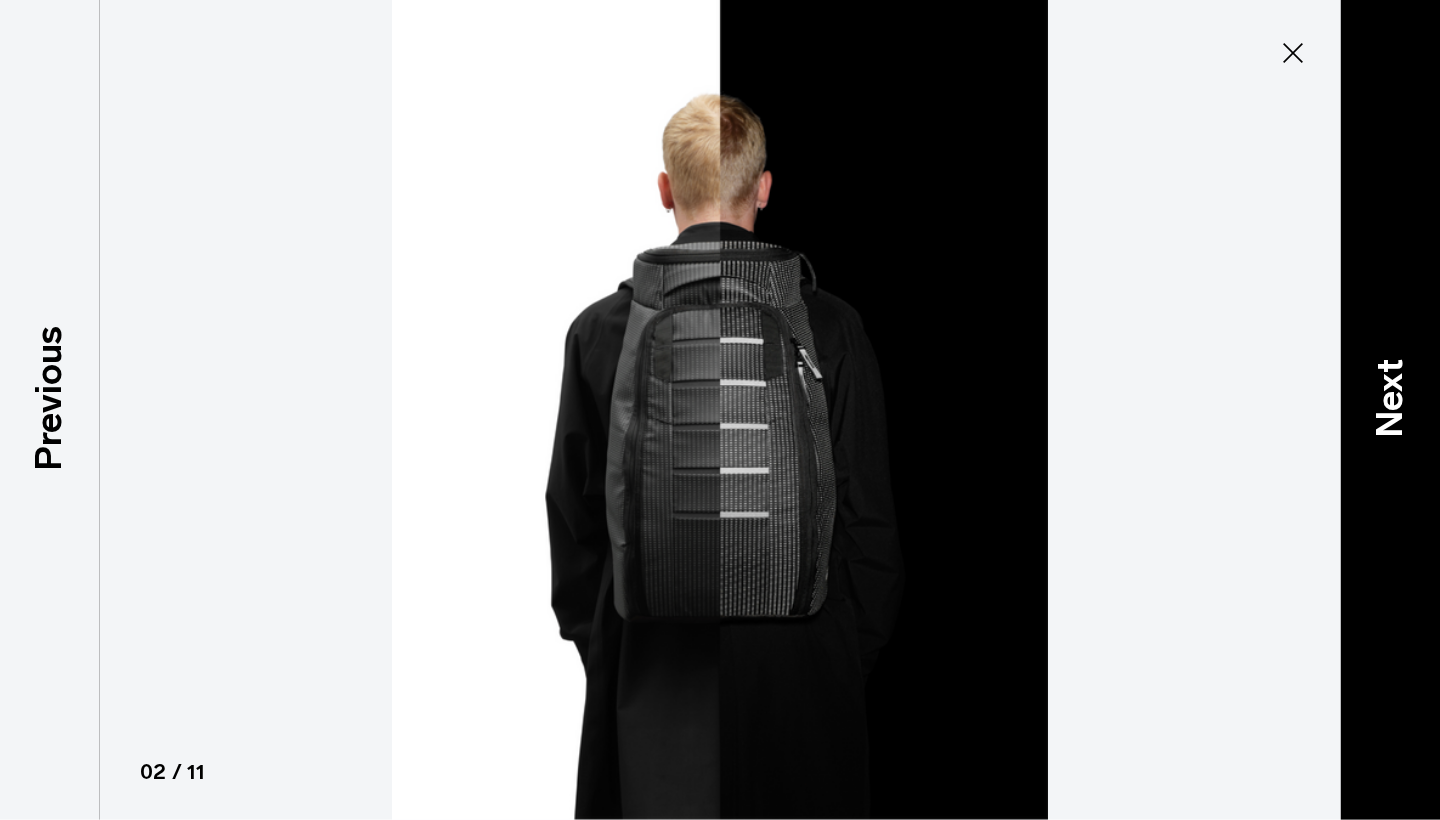 scroll, scrollTop: 0, scrollLeft: 0, axis: both 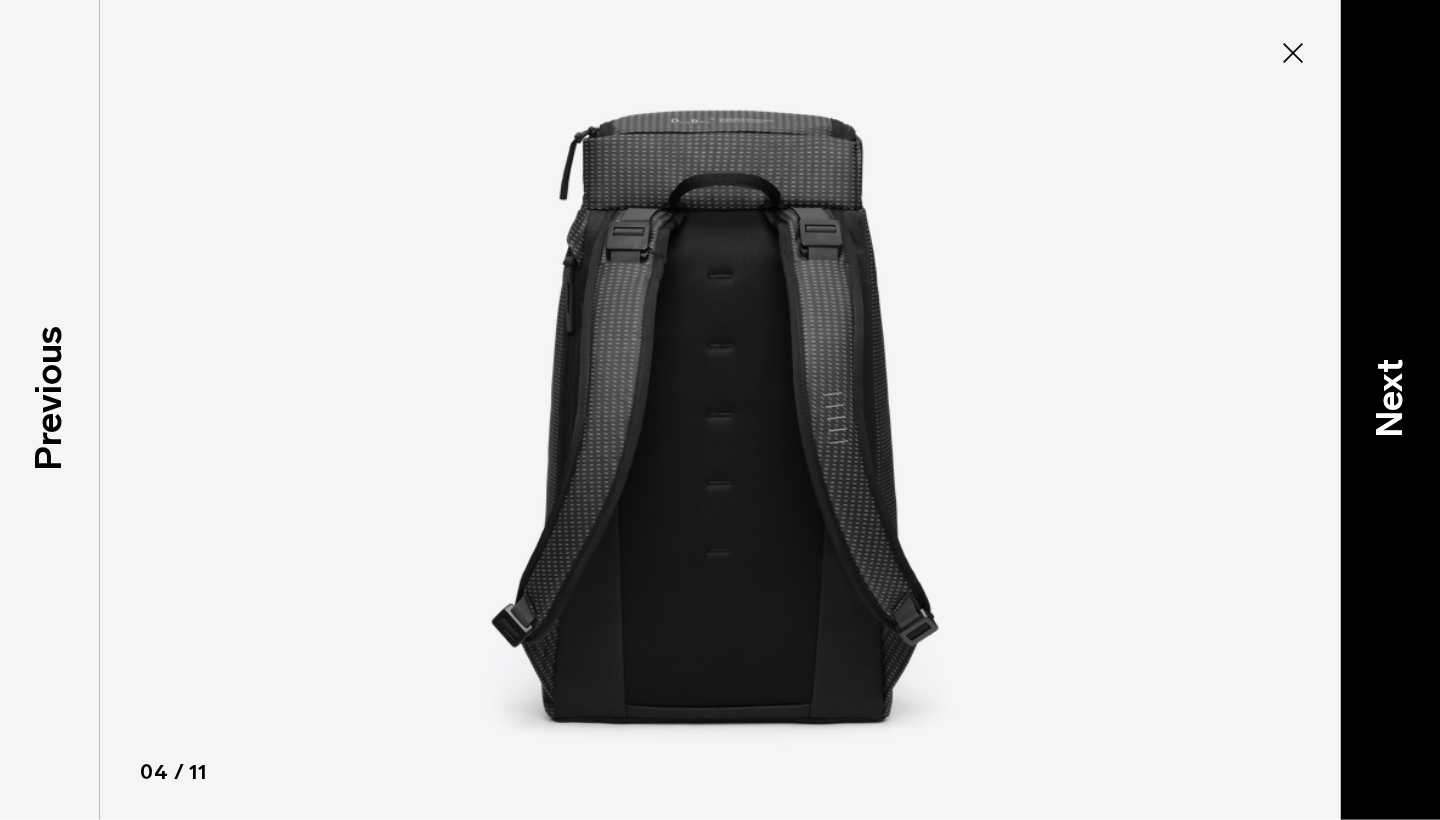 click on "Next" at bounding box center (1390, 397) 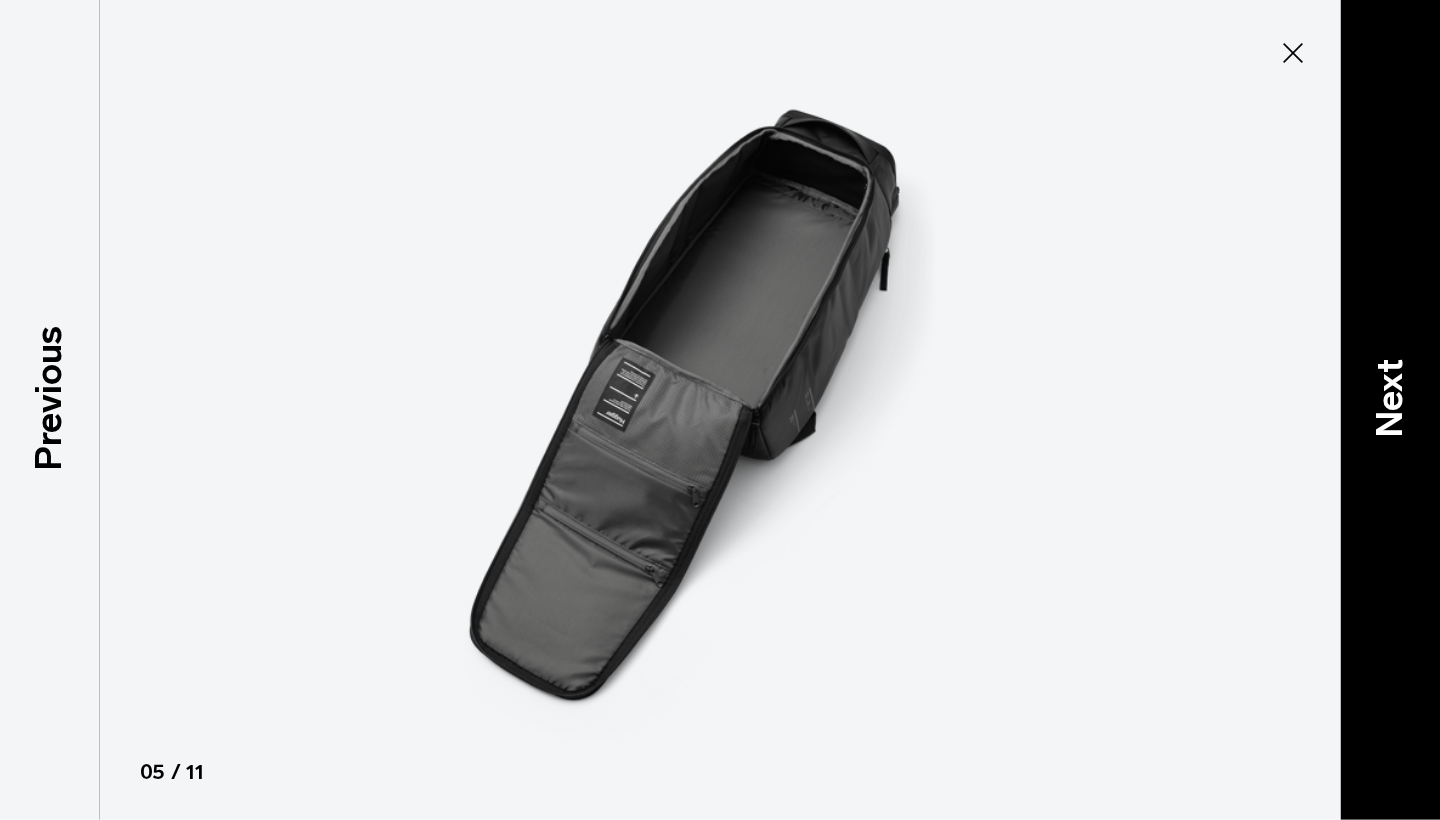 scroll, scrollTop: 0, scrollLeft: 0, axis: both 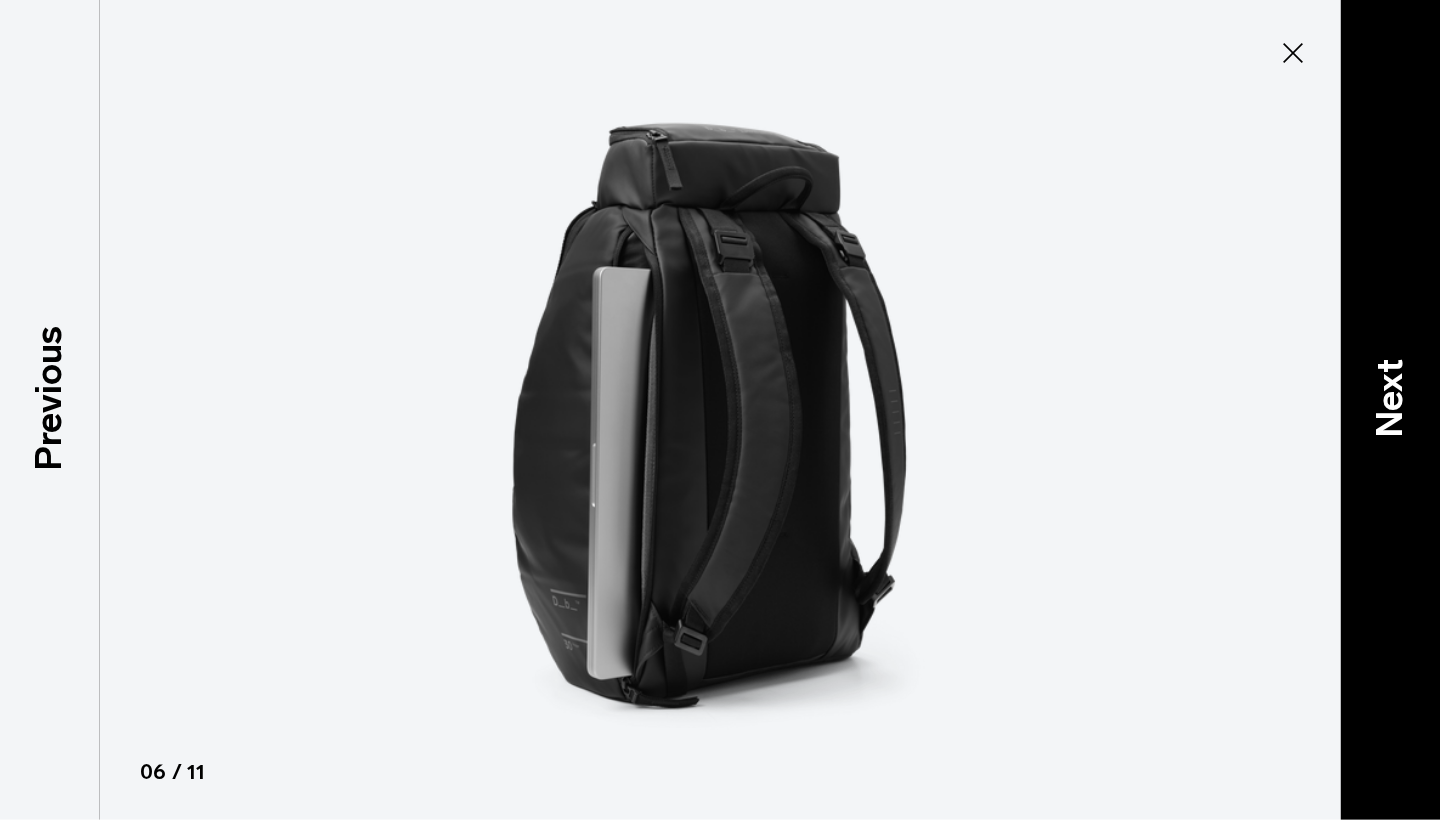 click on "Next" at bounding box center (1390, 397) 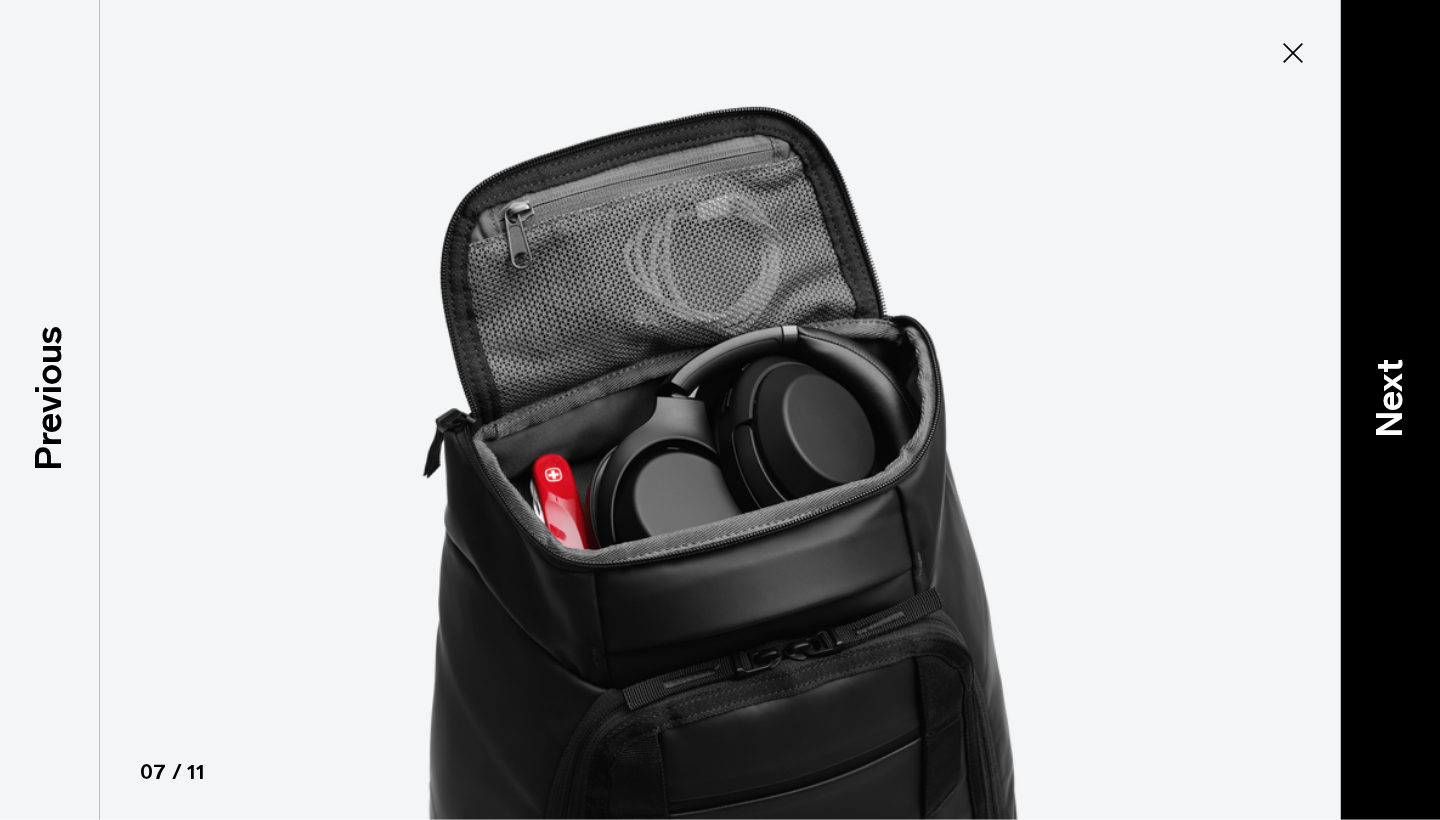 click on "Next" at bounding box center [1390, 397] 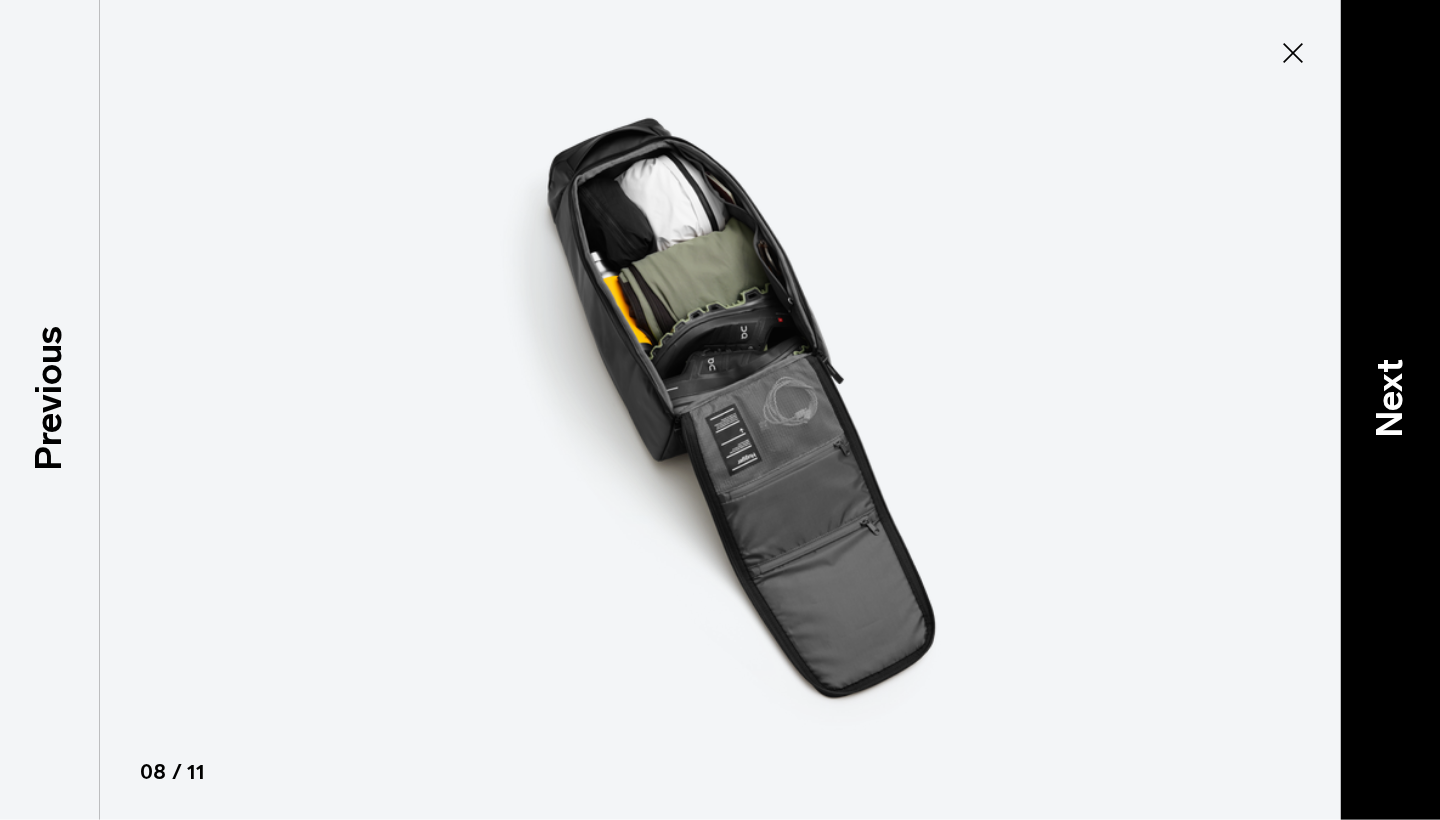 click on "Next" at bounding box center (1390, 397) 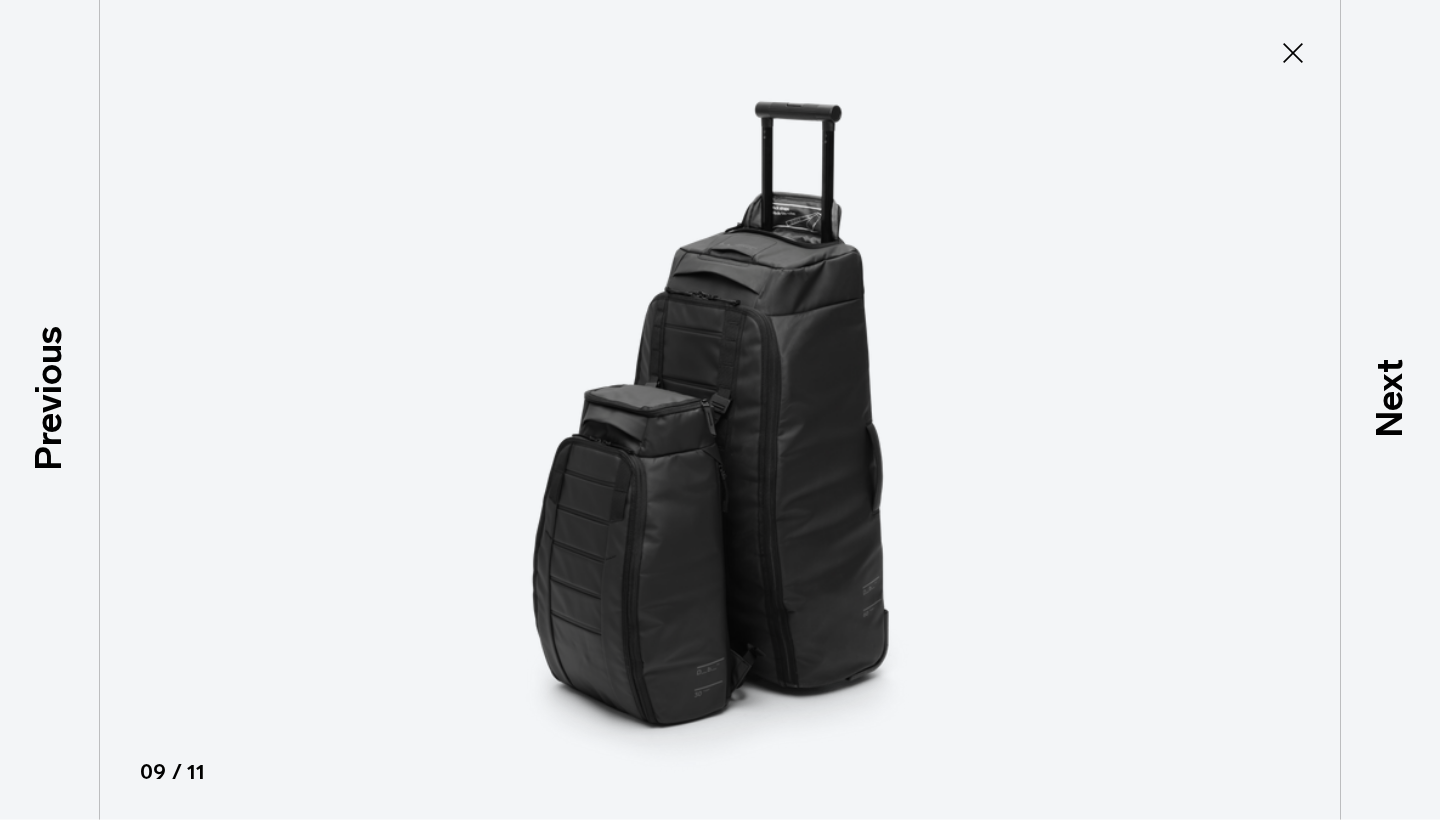 click 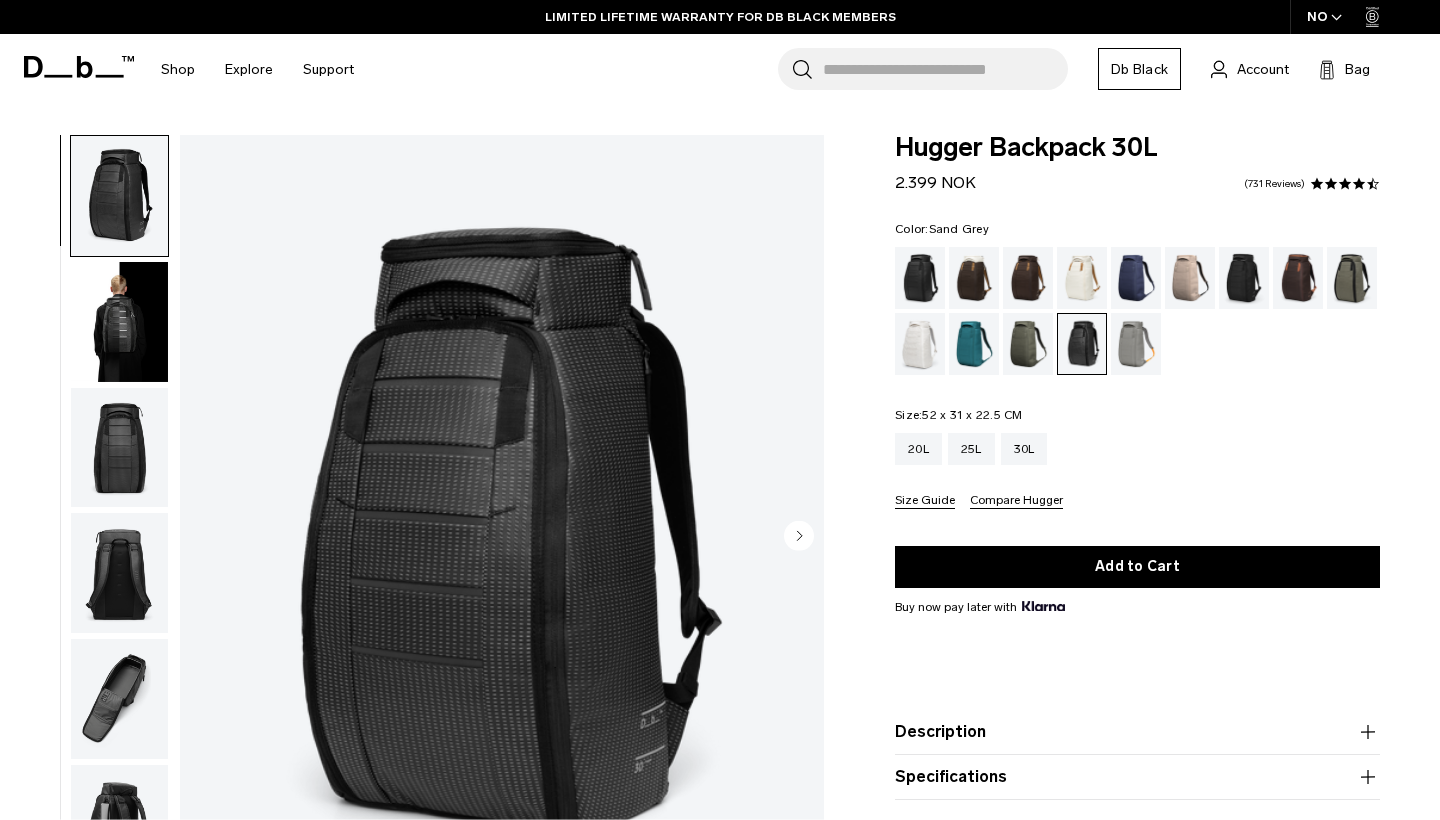 click at bounding box center [1136, 344] 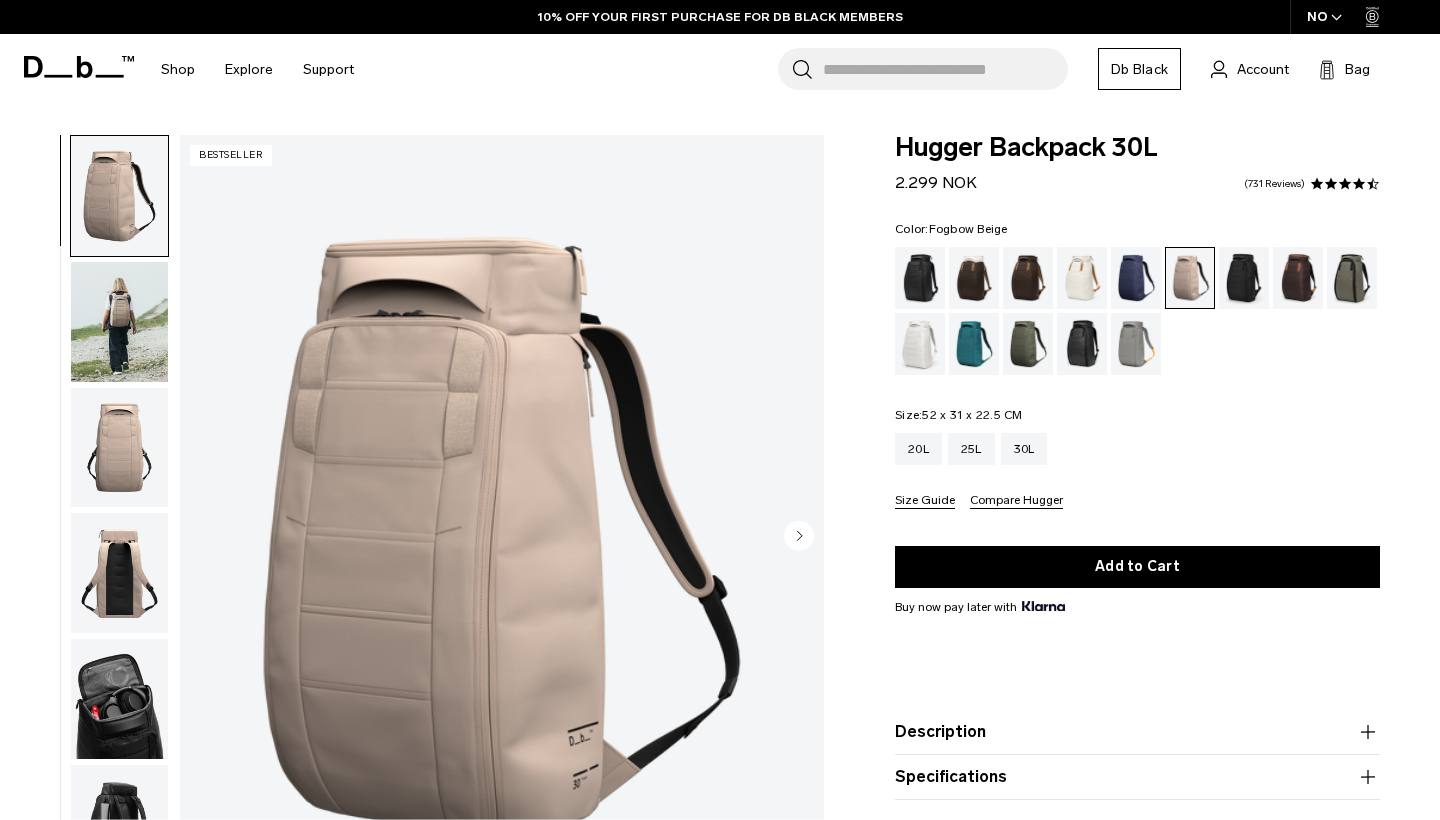 scroll, scrollTop: 0, scrollLeft: 0, axis: both 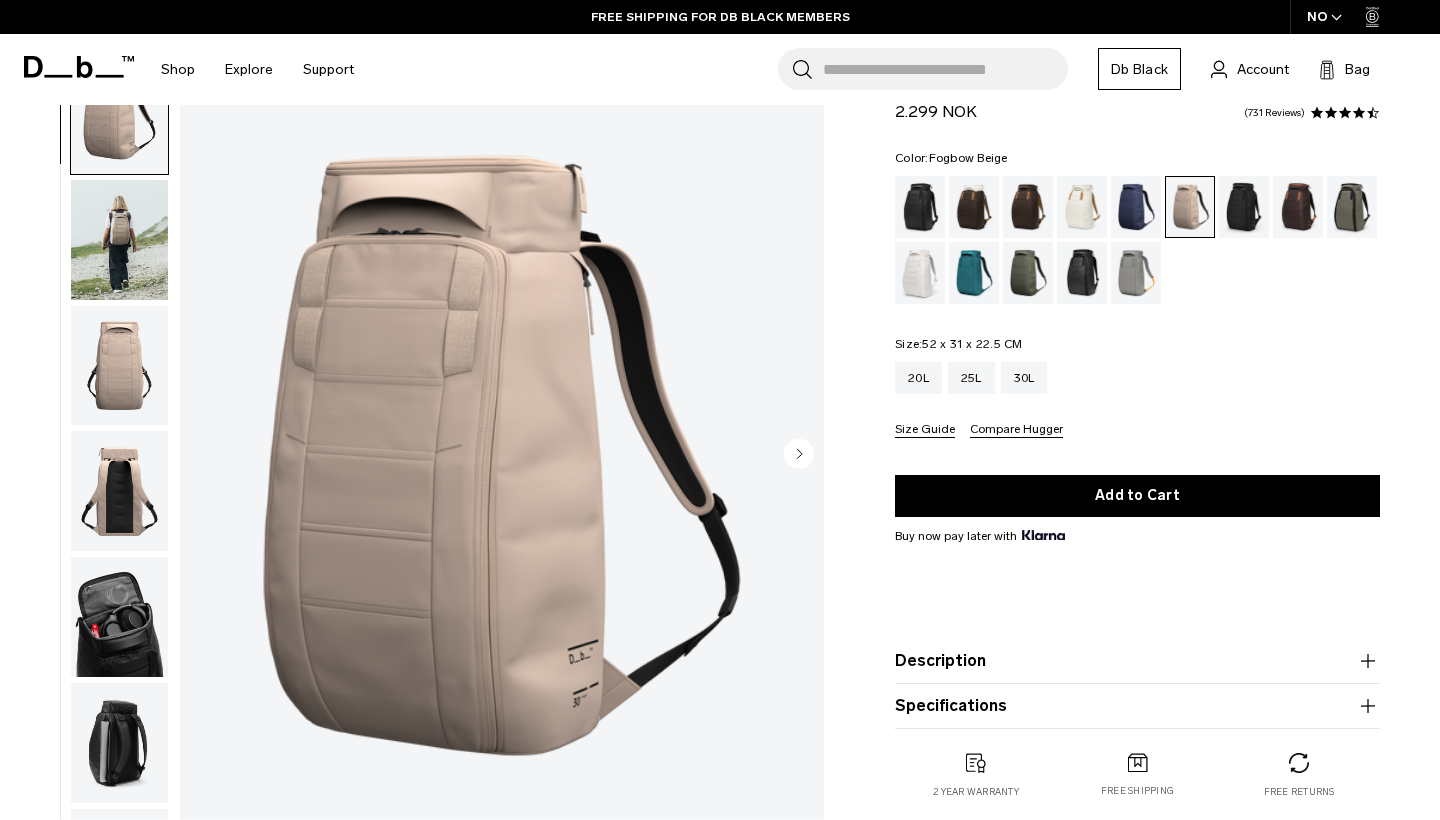 click at bounding box center [119, 240] 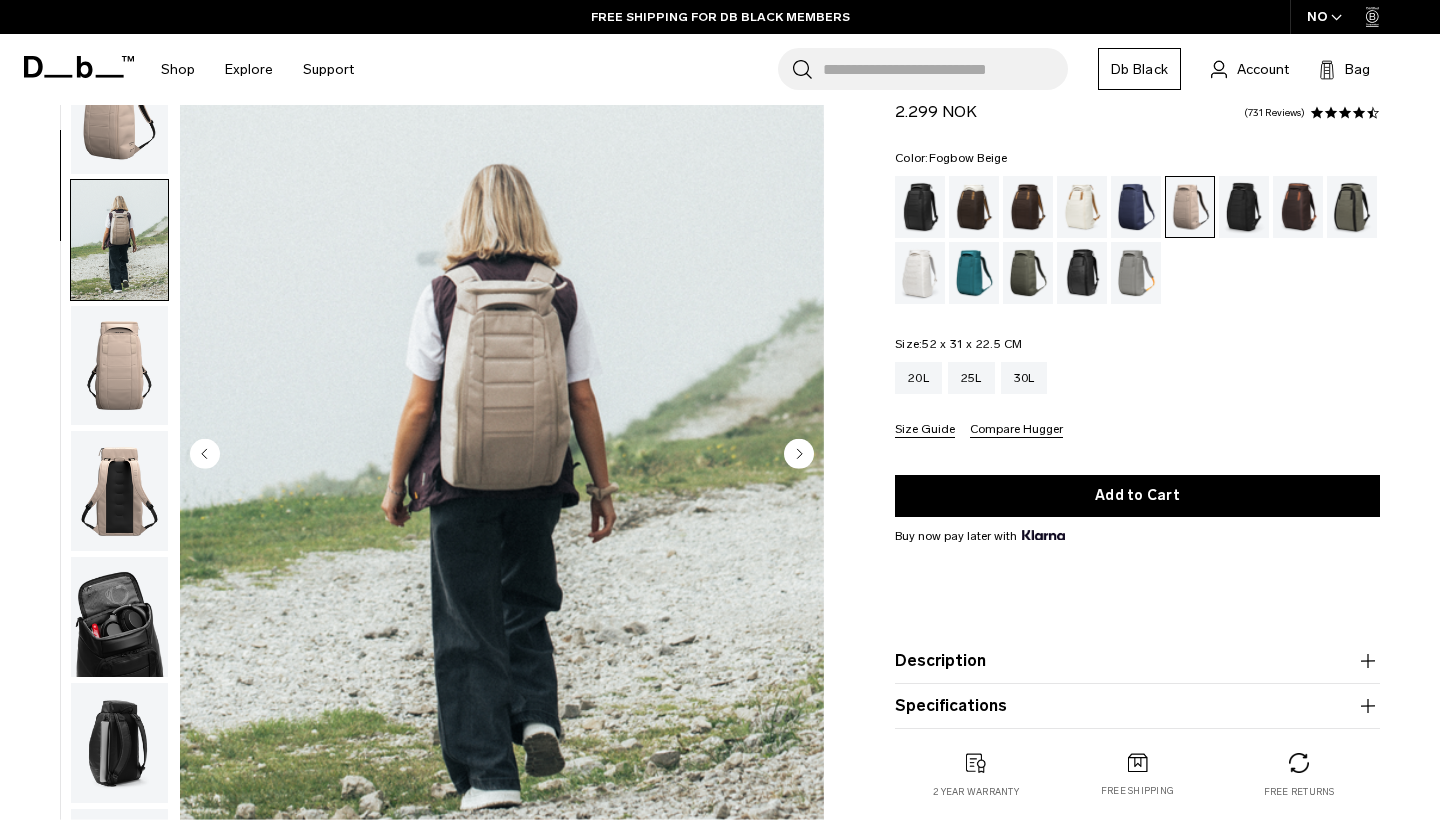 scroll, scrollTop: 127, scrollLeft: 0, axis: vertical 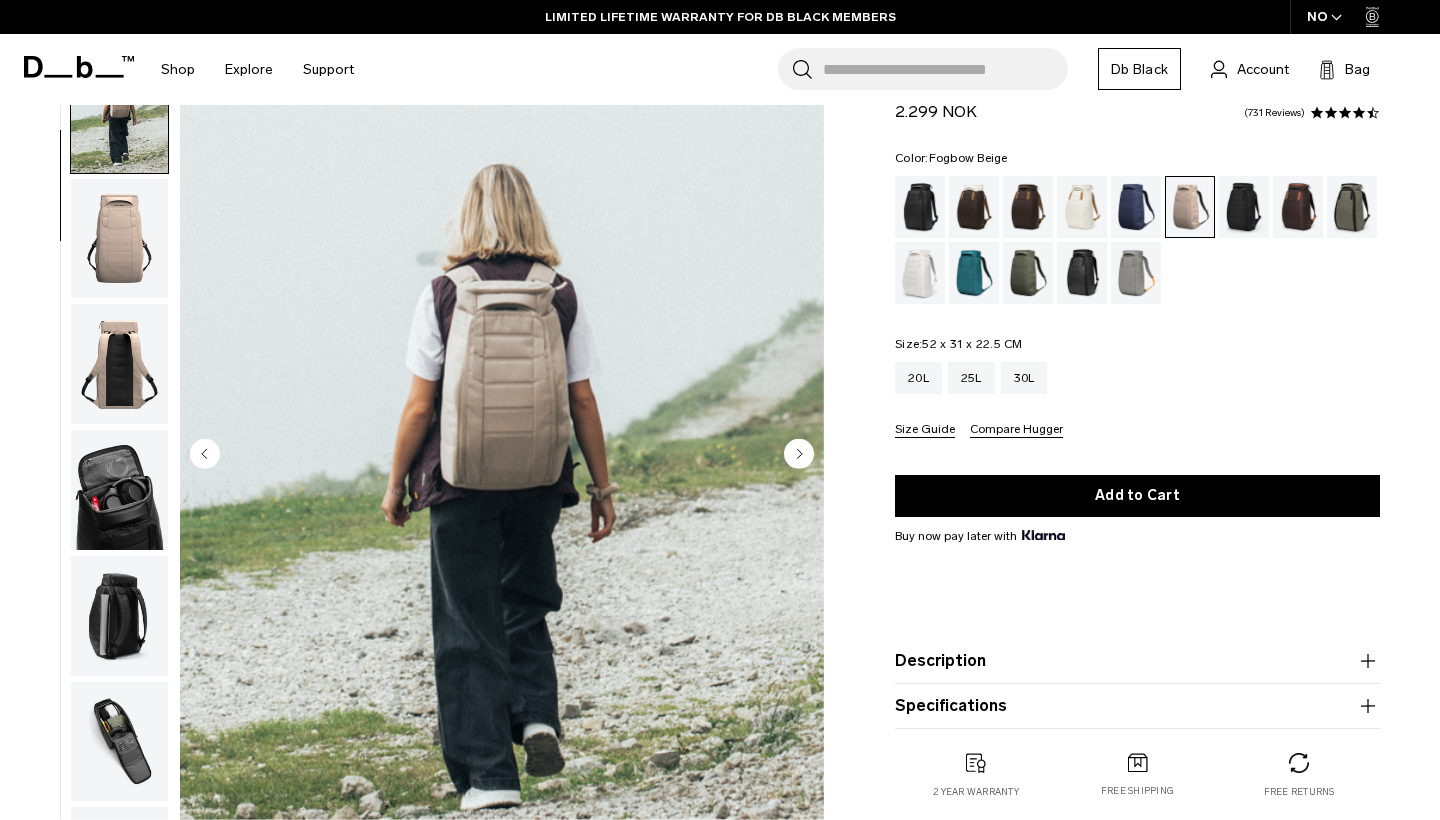 click at bounding box center (119, 490) 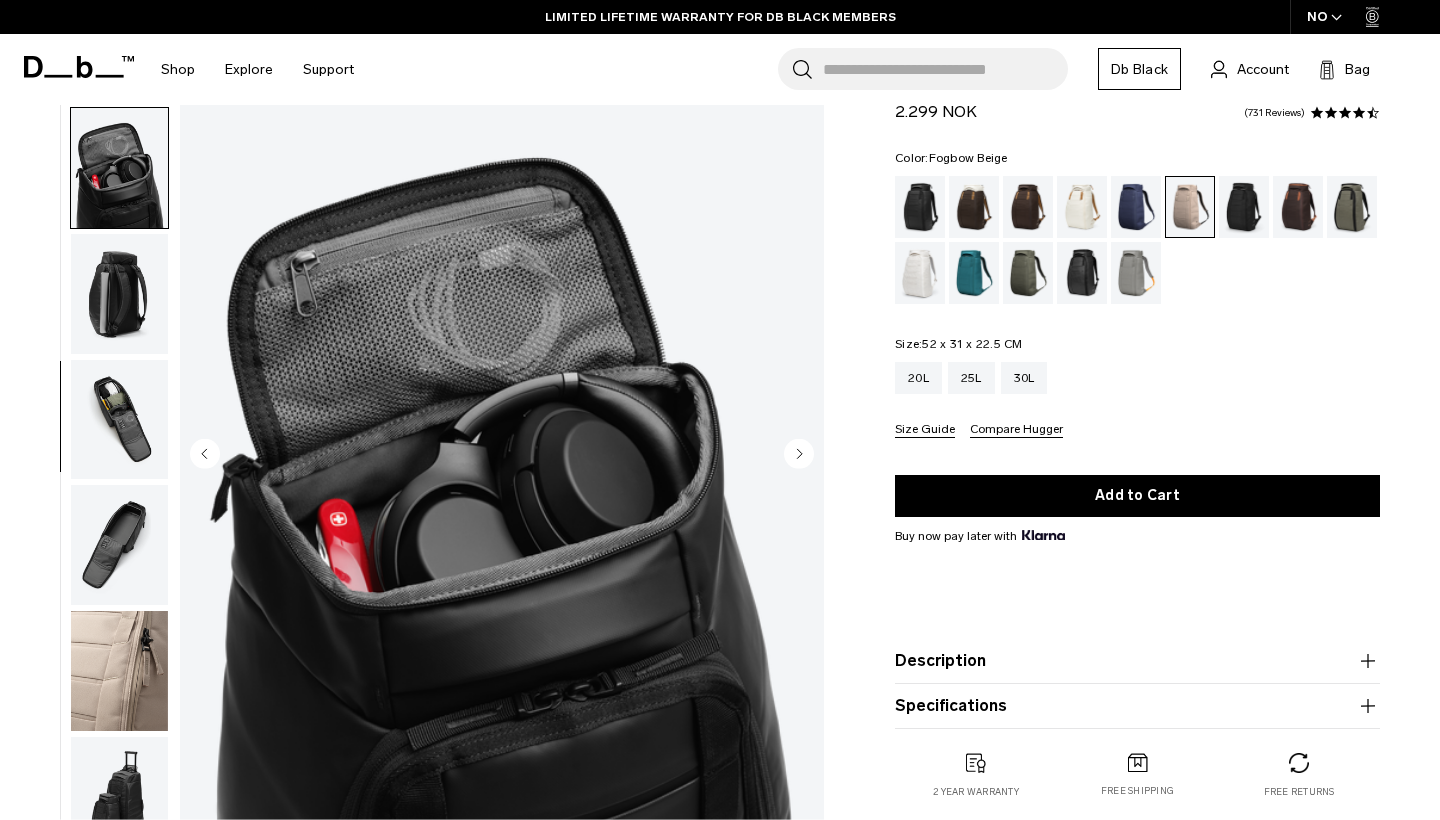 scroll, scrollTop: 464, scrollLeft: 0, axis: vertical 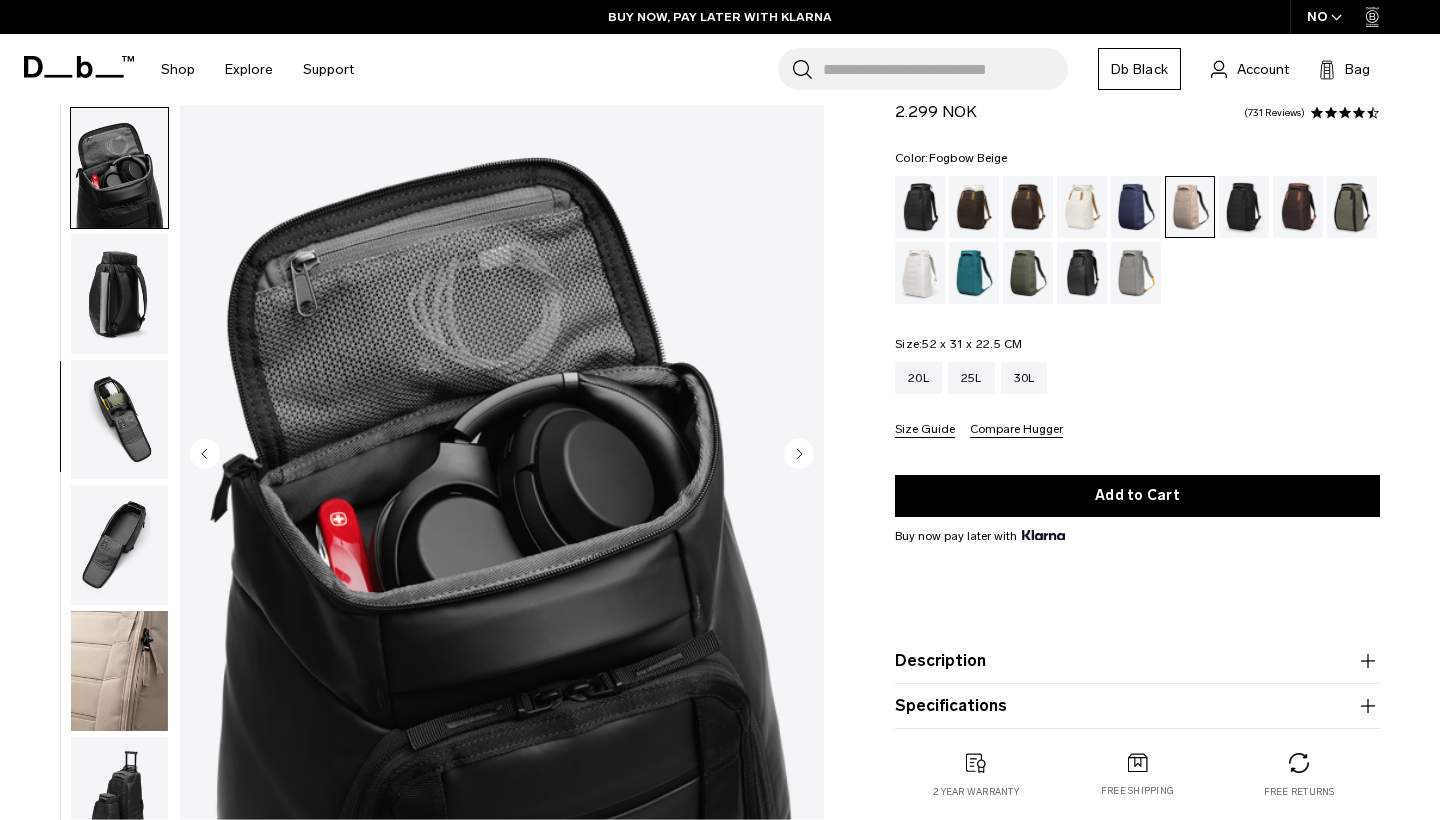 click at bounding box center (119, 545) 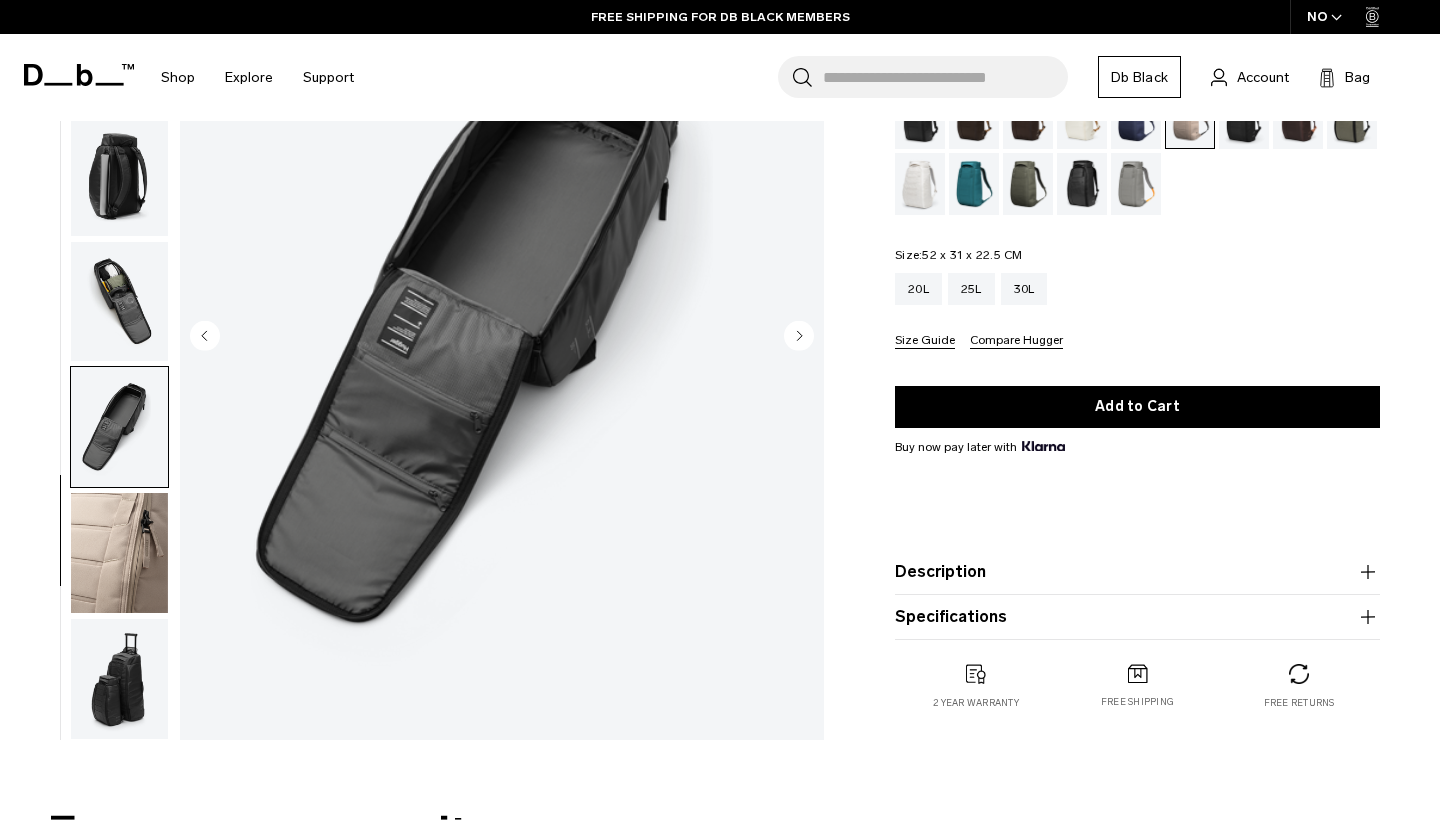 scroll, scrollTop: 264, scrollLeft: 0, axis: vertical 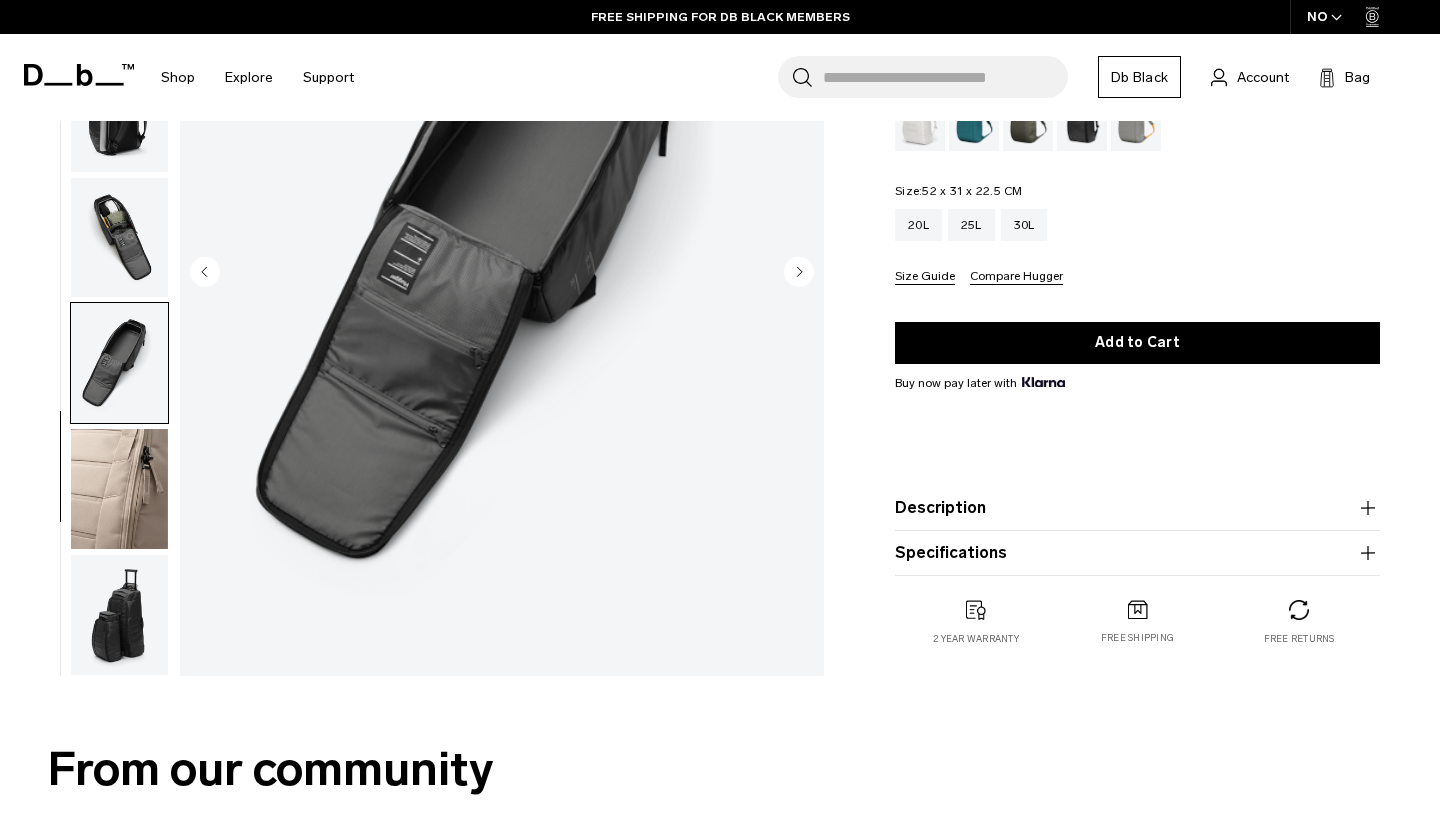click at bounding box center [119, 615] 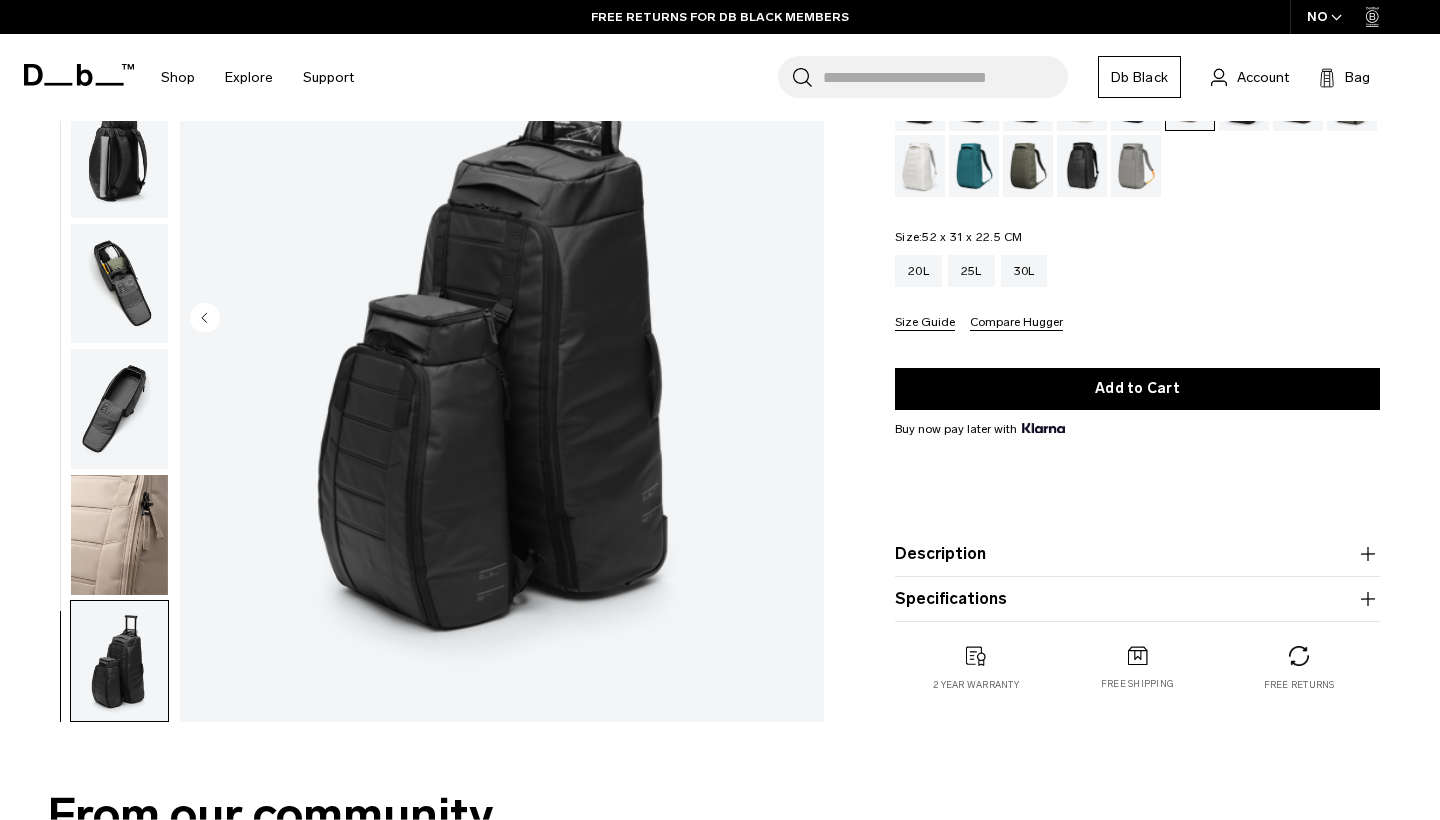 scroll, scrollTop: 34, scrollLeft: 0, axis: vertical 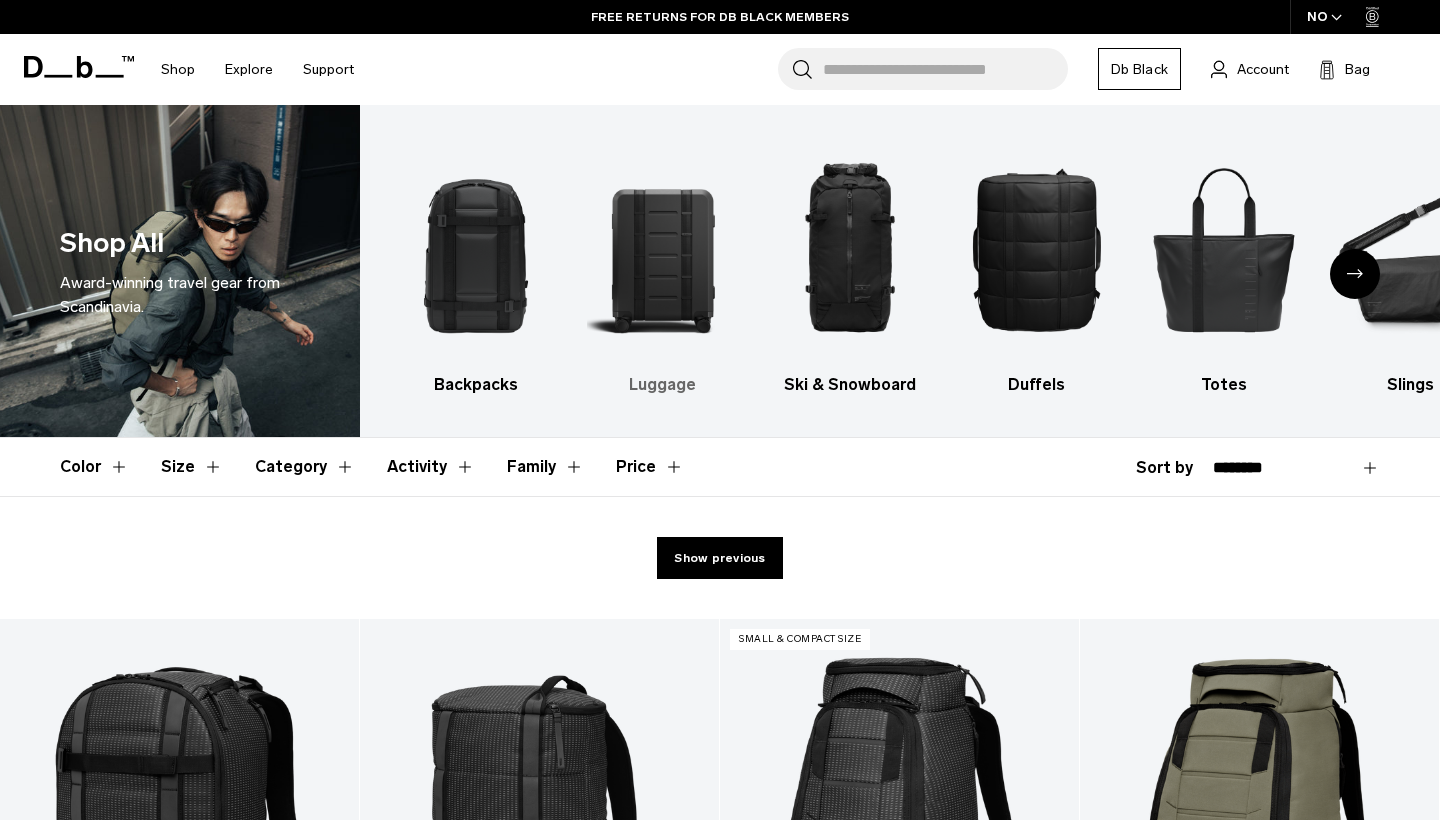 click at bounding box center (663, 249) 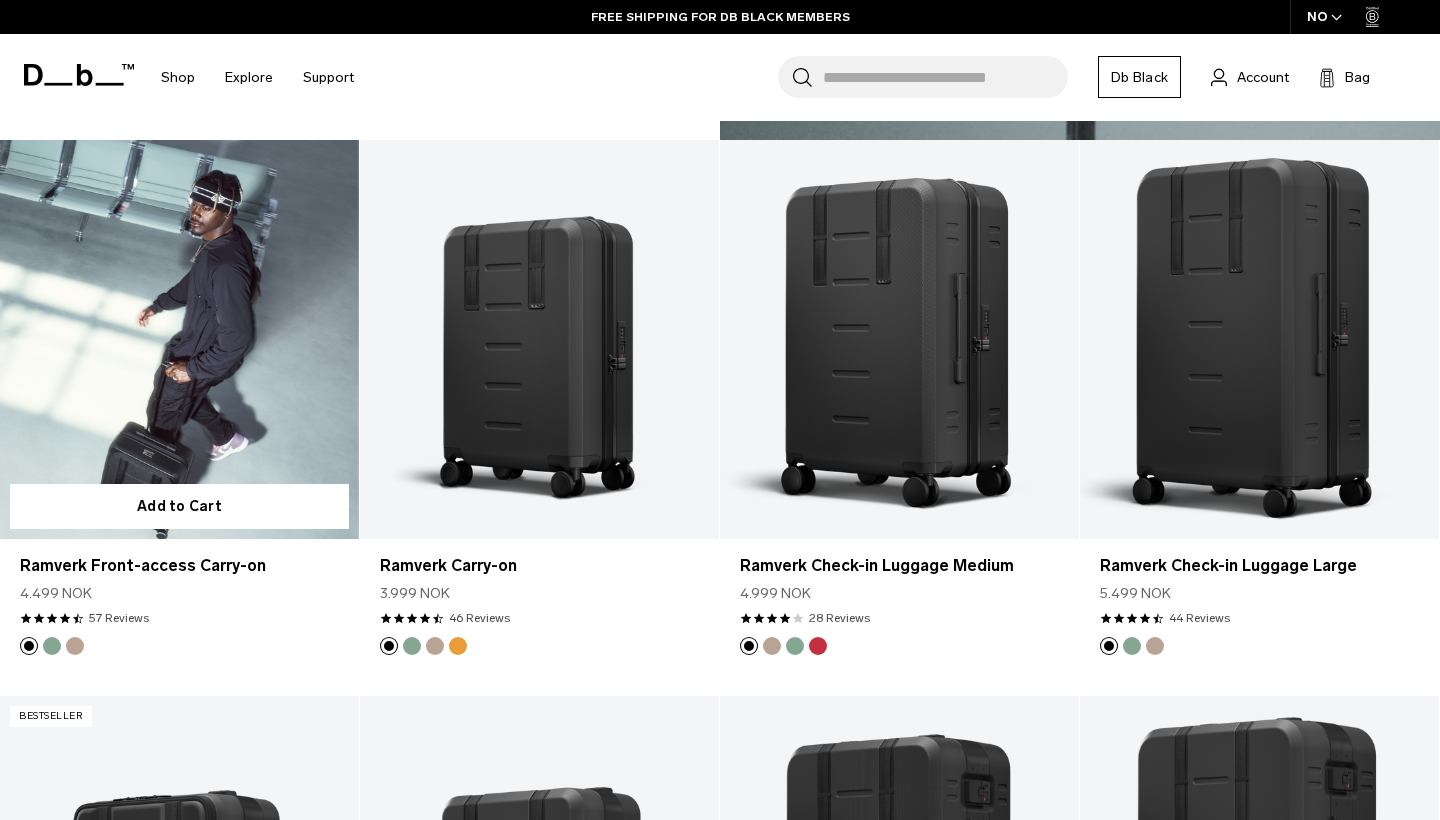 scroll, scrollTop: 1469, scrollLeft: 0, axis: vertical 